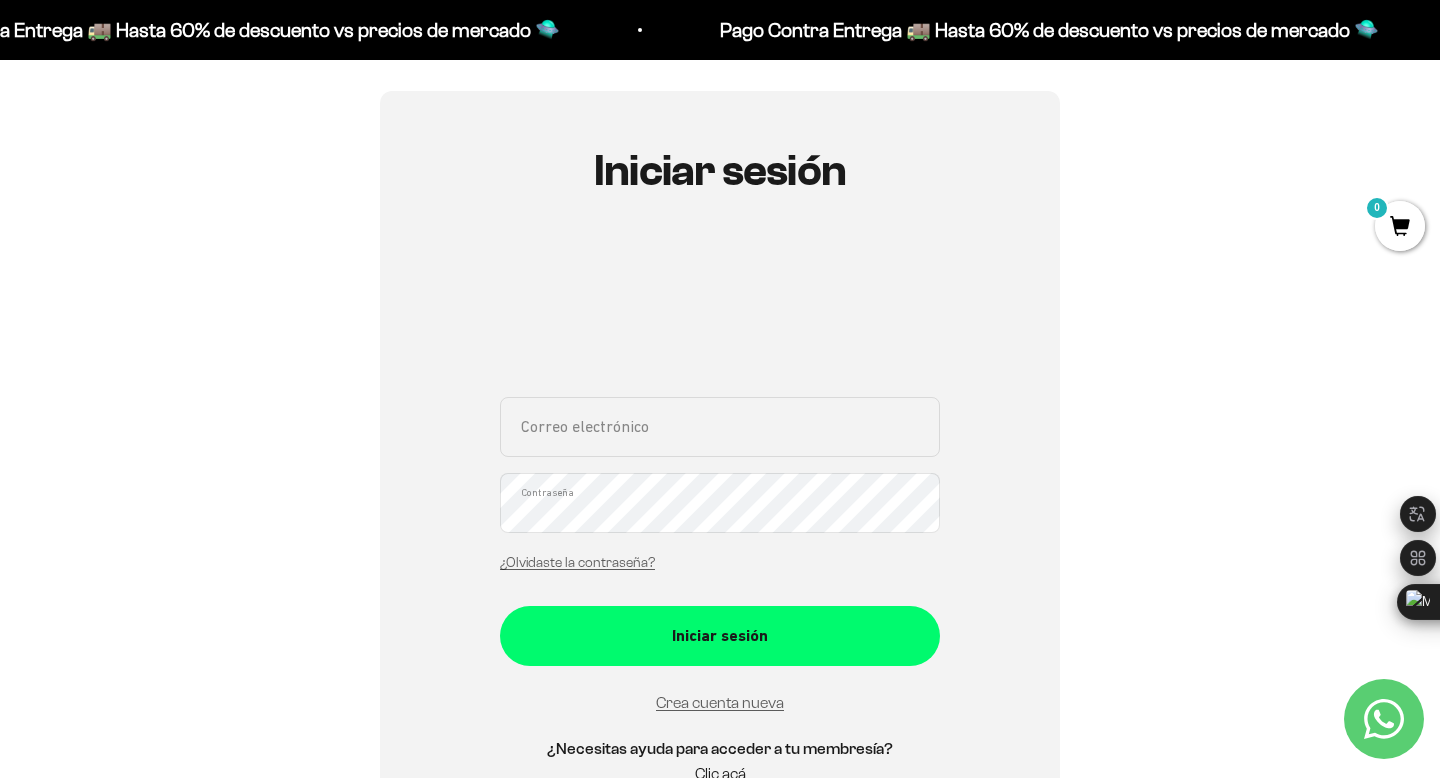 scroll, scrollTop: 189, scrollLeft: 0, axis: vertical 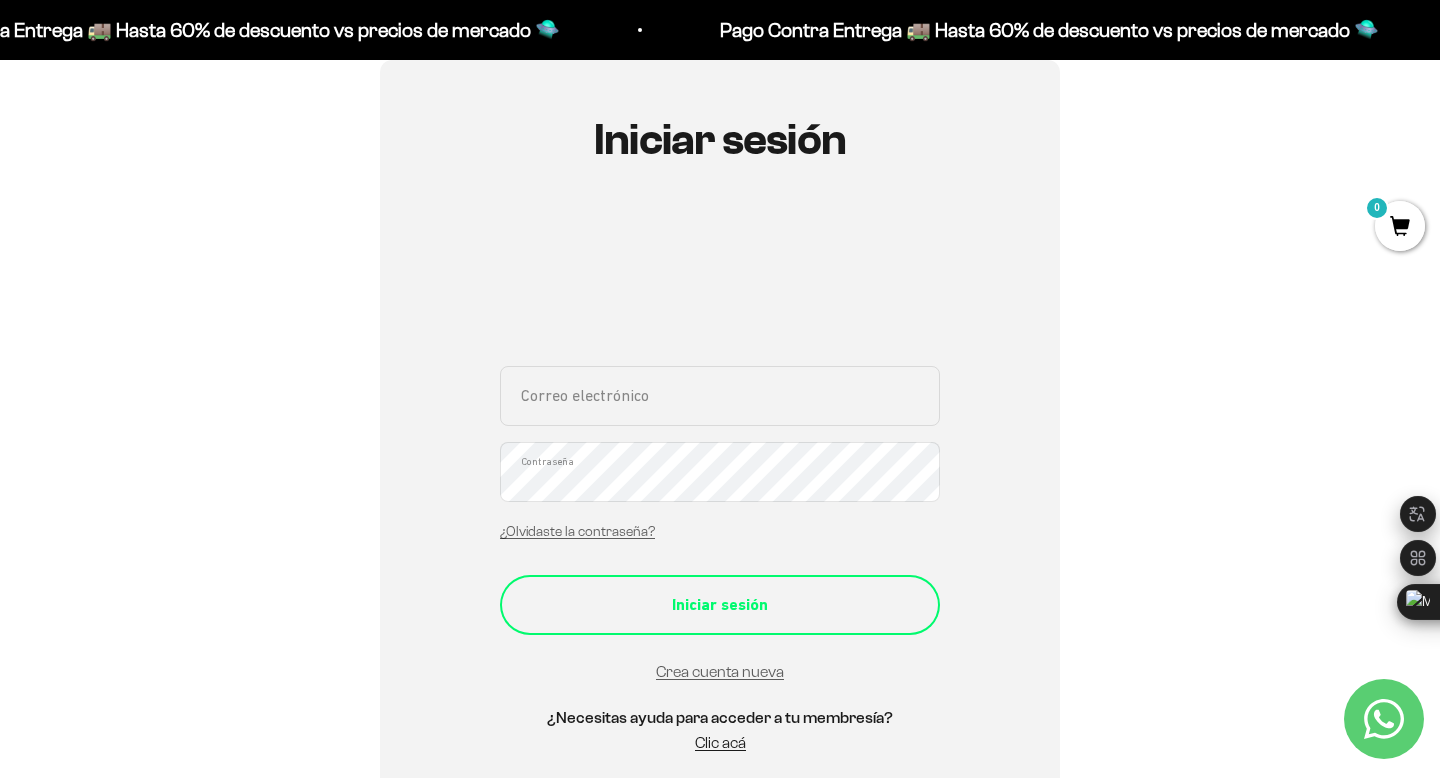 type on "[EMAIL_ADDRESS][DOMAIN_NAME]" 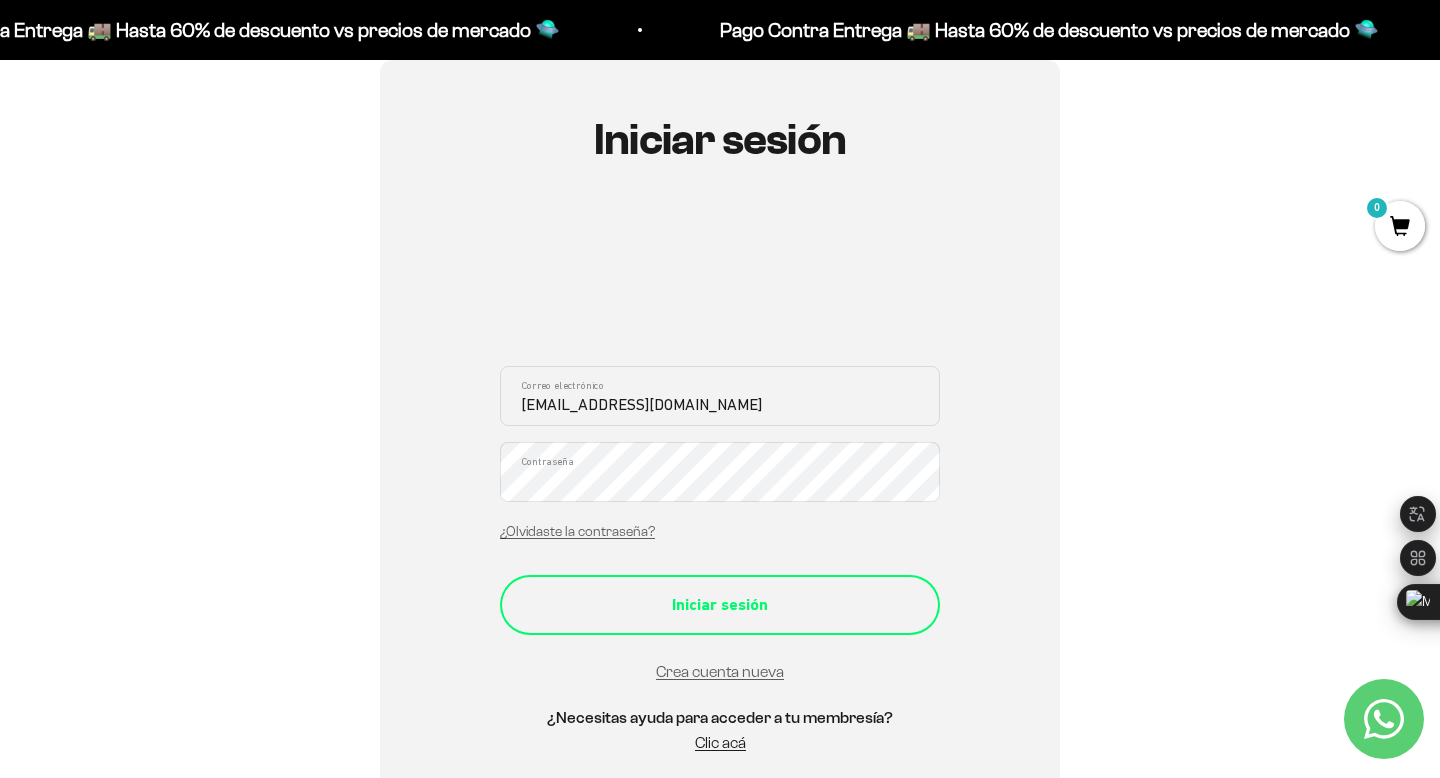 click on "Iniciar sesión" at bounding box center [720, 605] 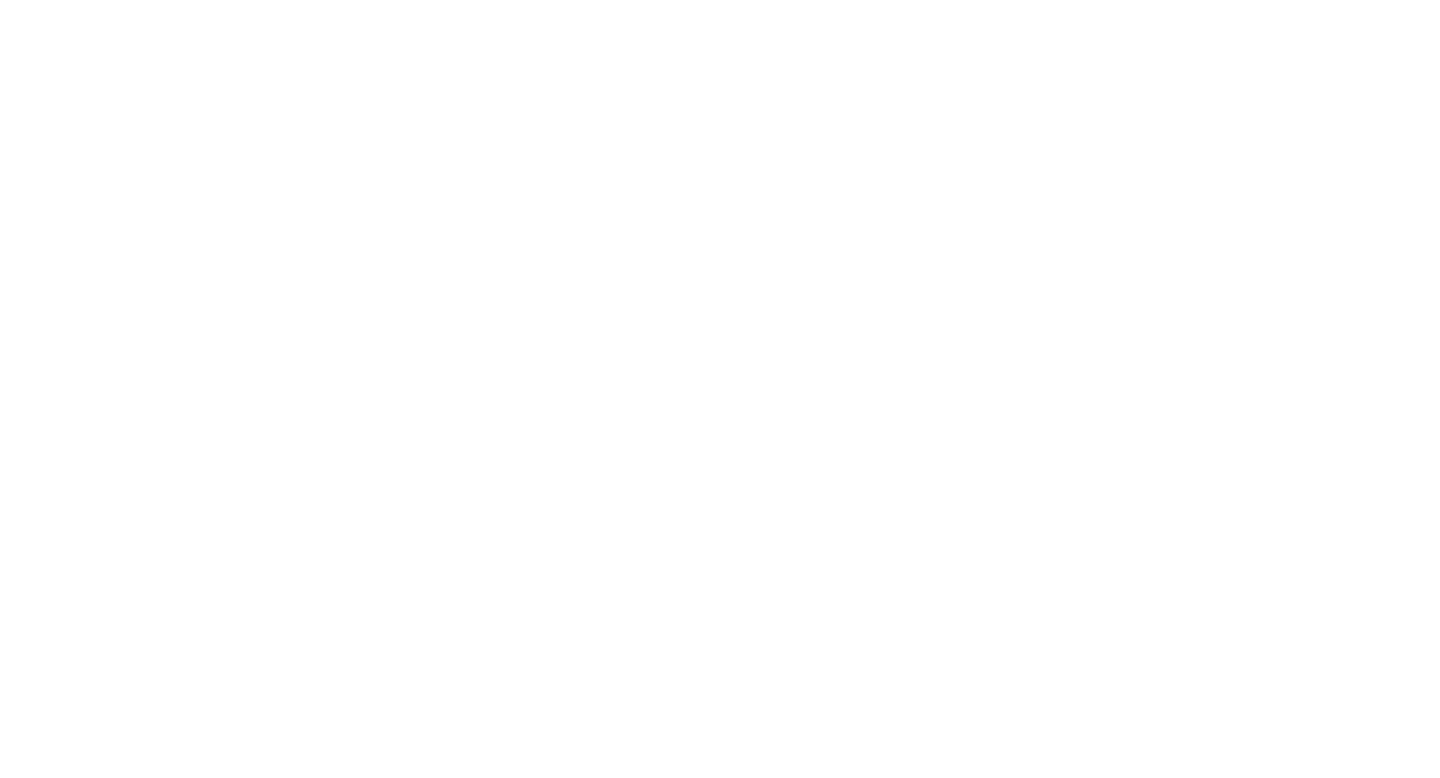 scroll, scrollTop: 0, scrollLeft: 0, axis: both 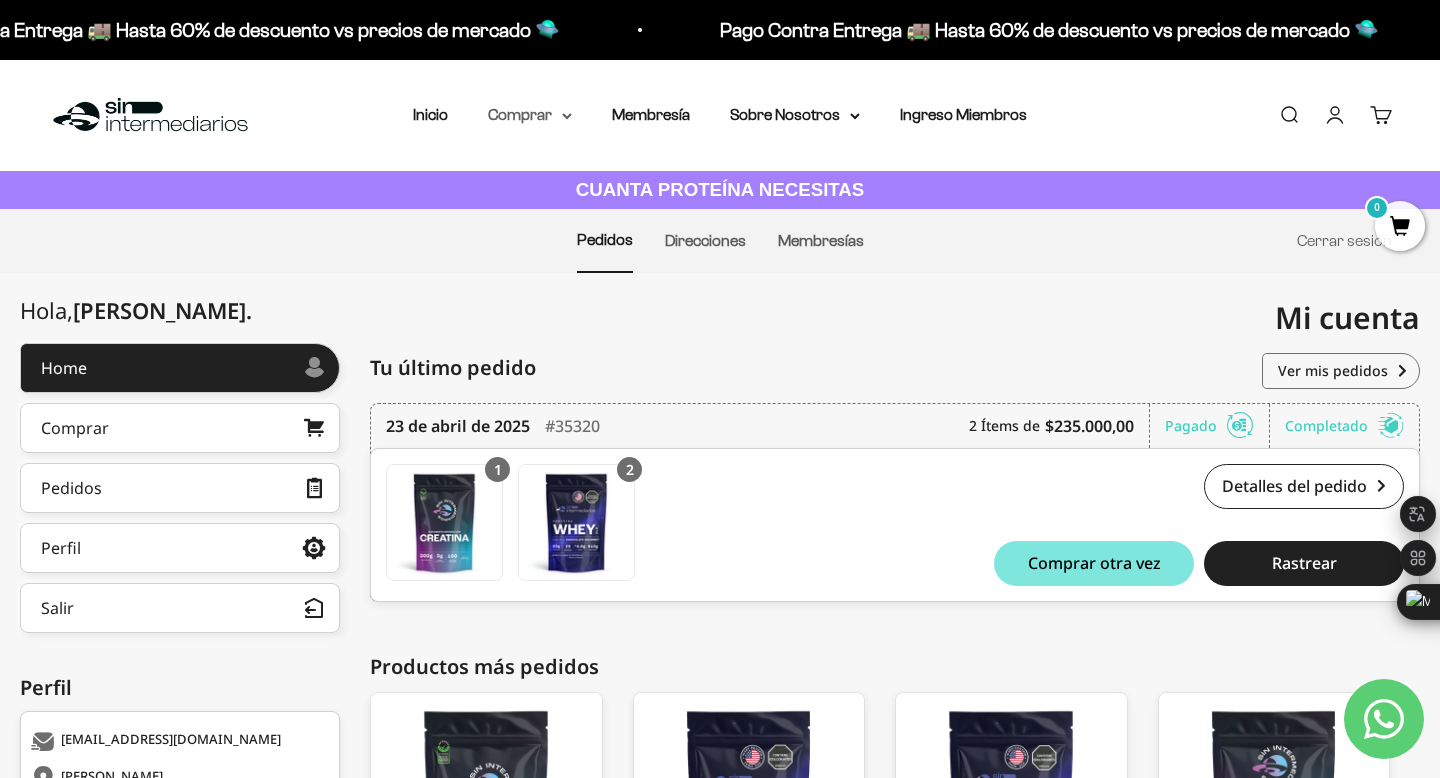 click on "Comprar" at bounding box center [530, 115] 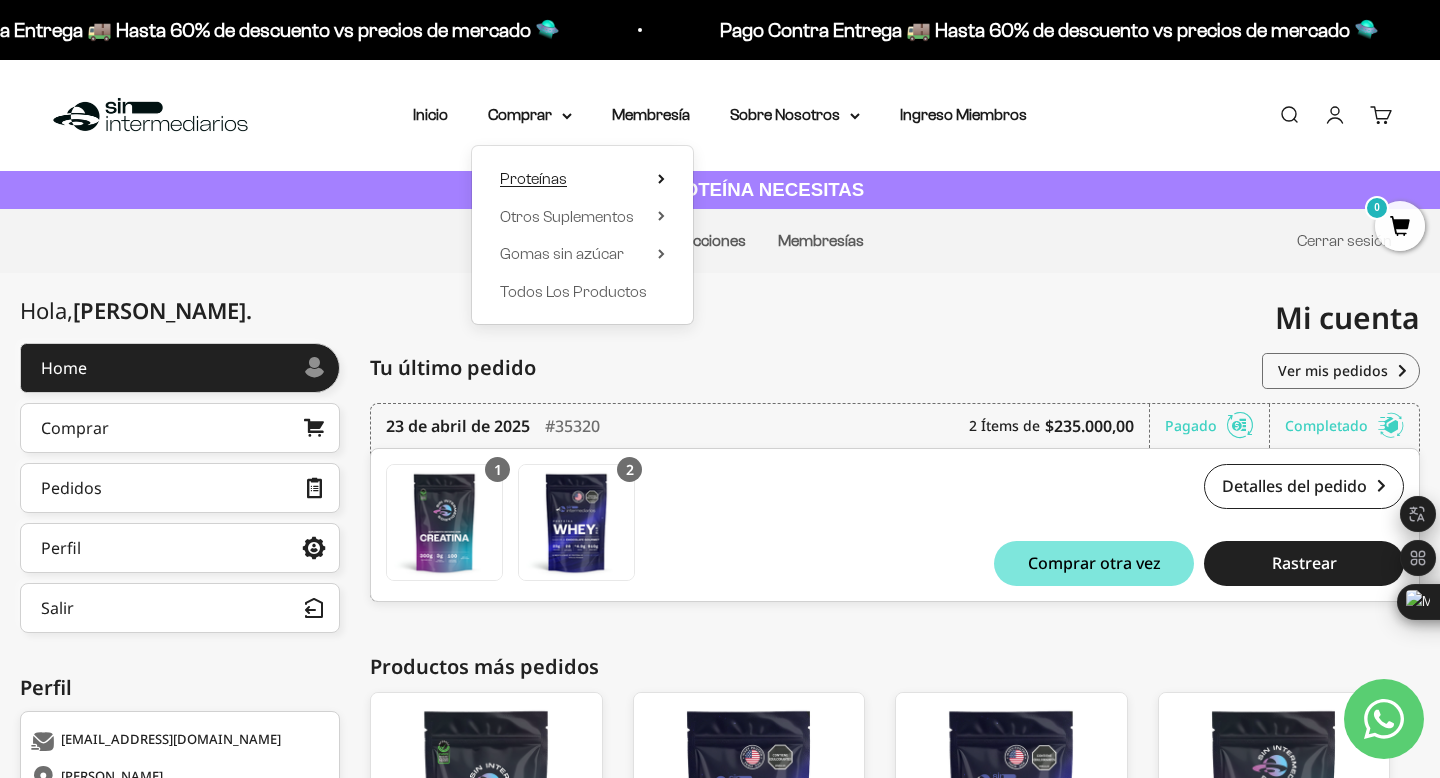 click on "Proteínas" at bounding box center (582, 179) 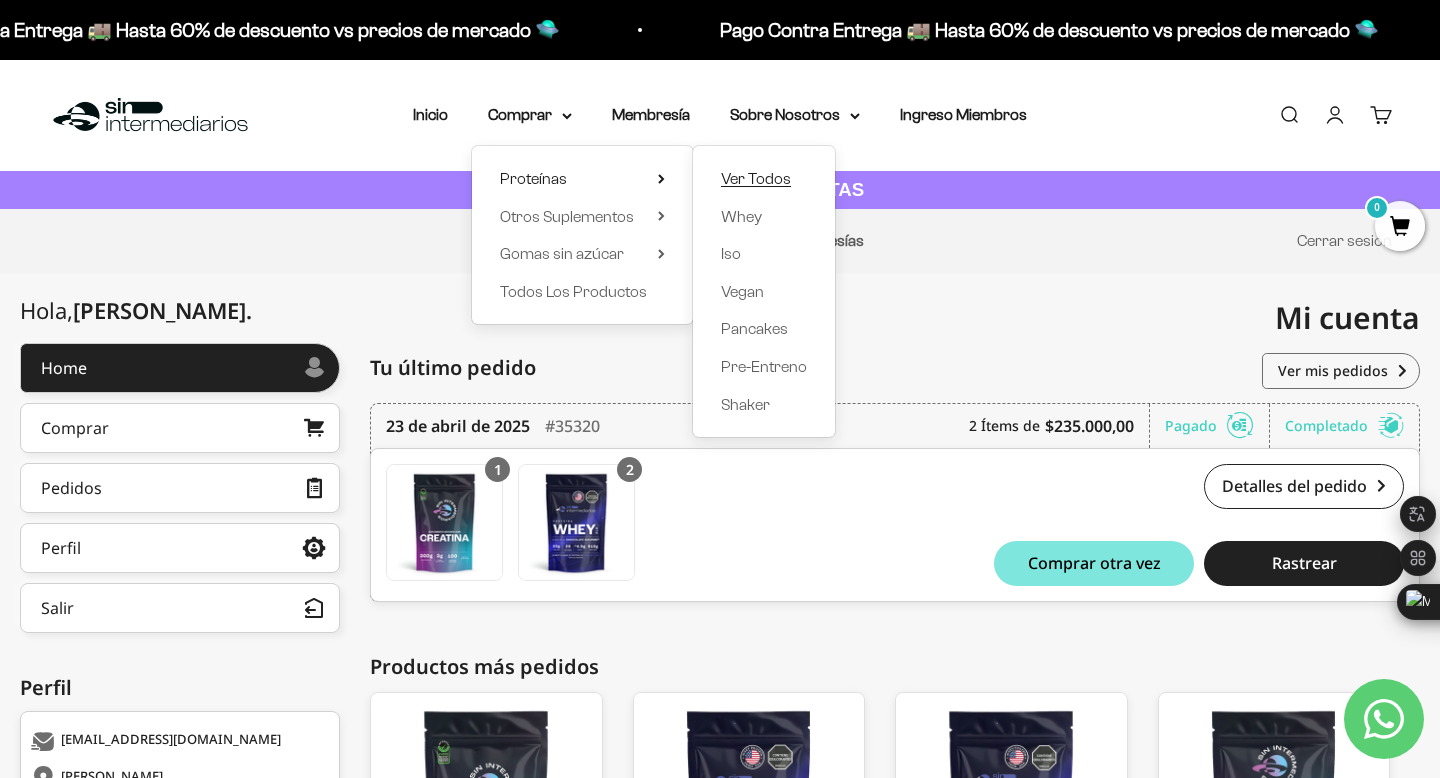 click on "Ver Todos" at bounding box center (756, 178) 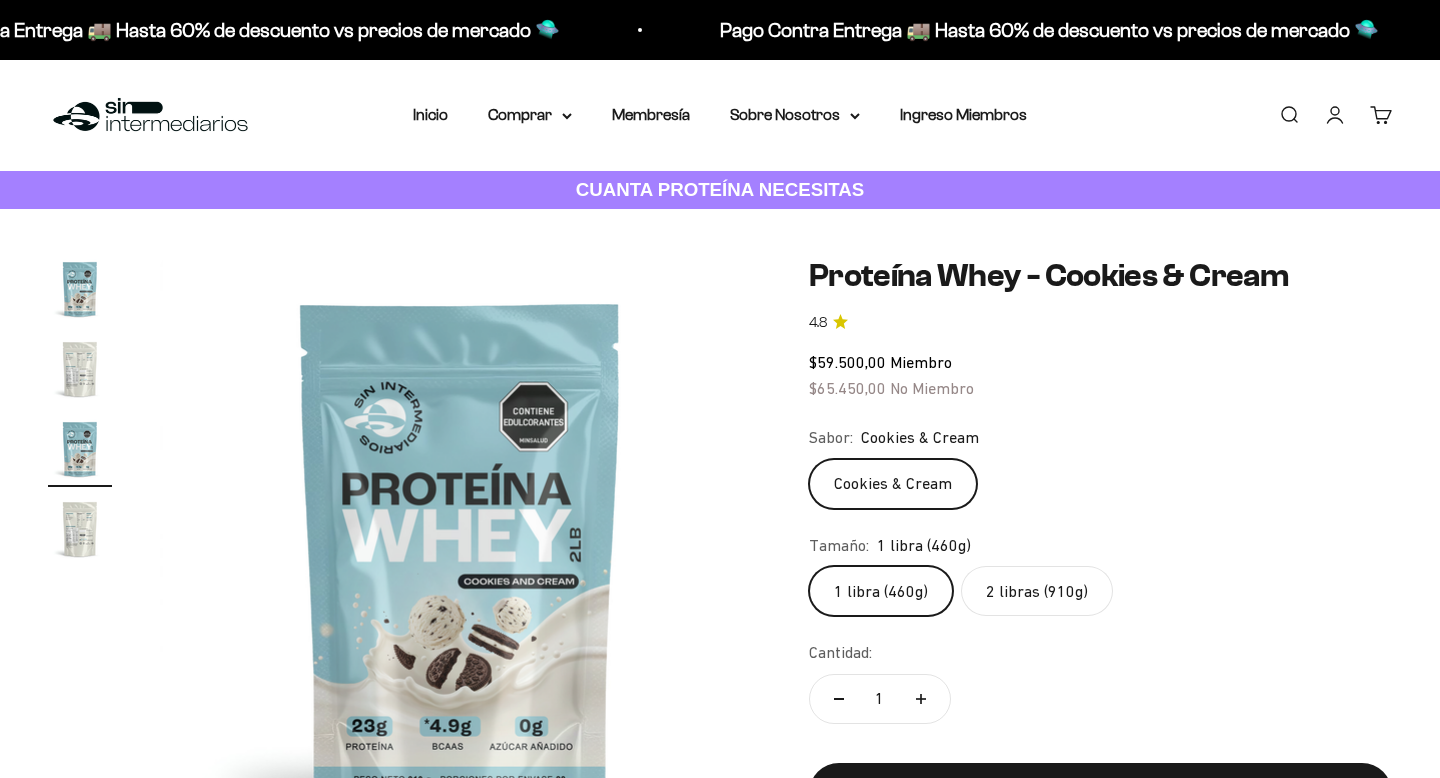 scroll, scrollTop: 0, scrollLeft: 0, axis: both 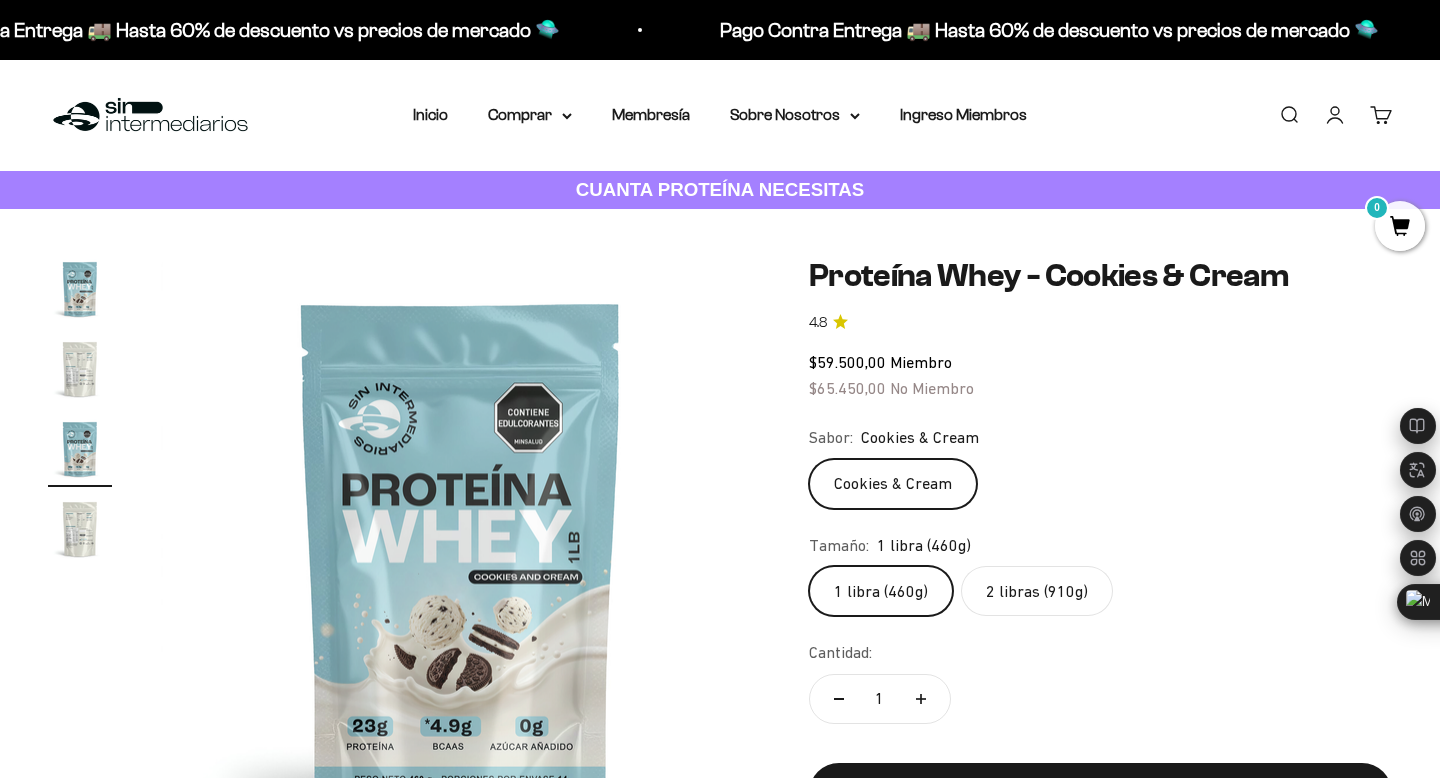 click on "2 libras (910g)" 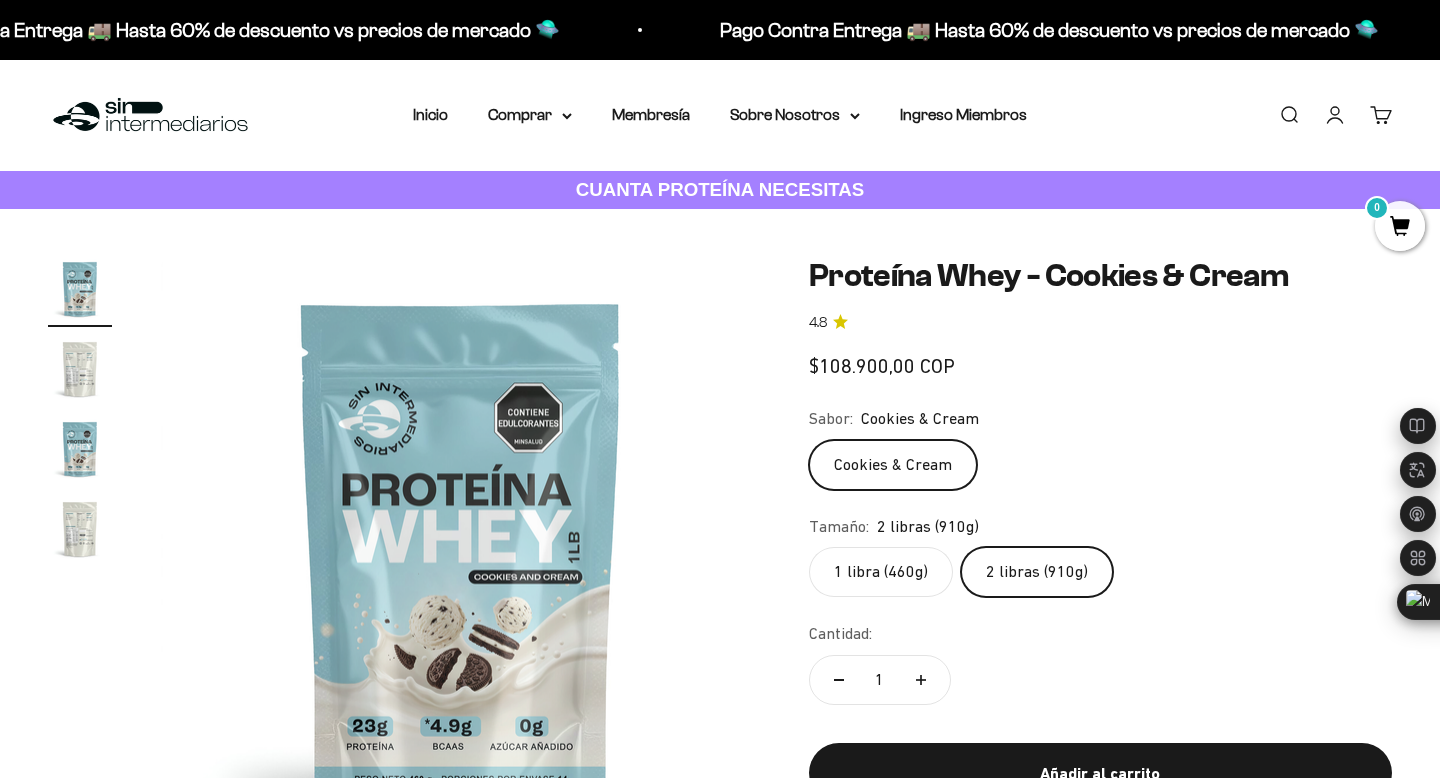 scroll, scrollTop: 0, scrollLeft: 0, axis: both 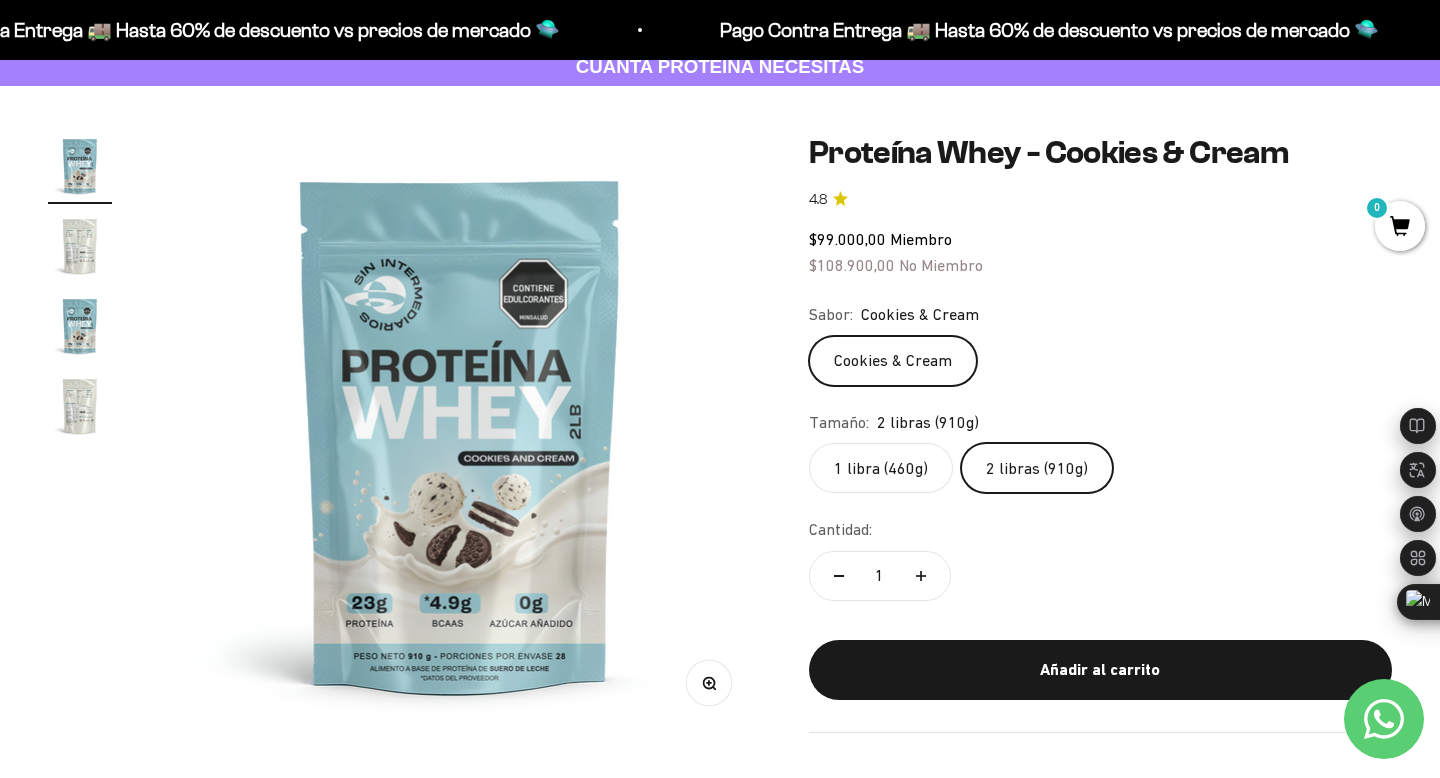 click at bounding box center (80, 246) 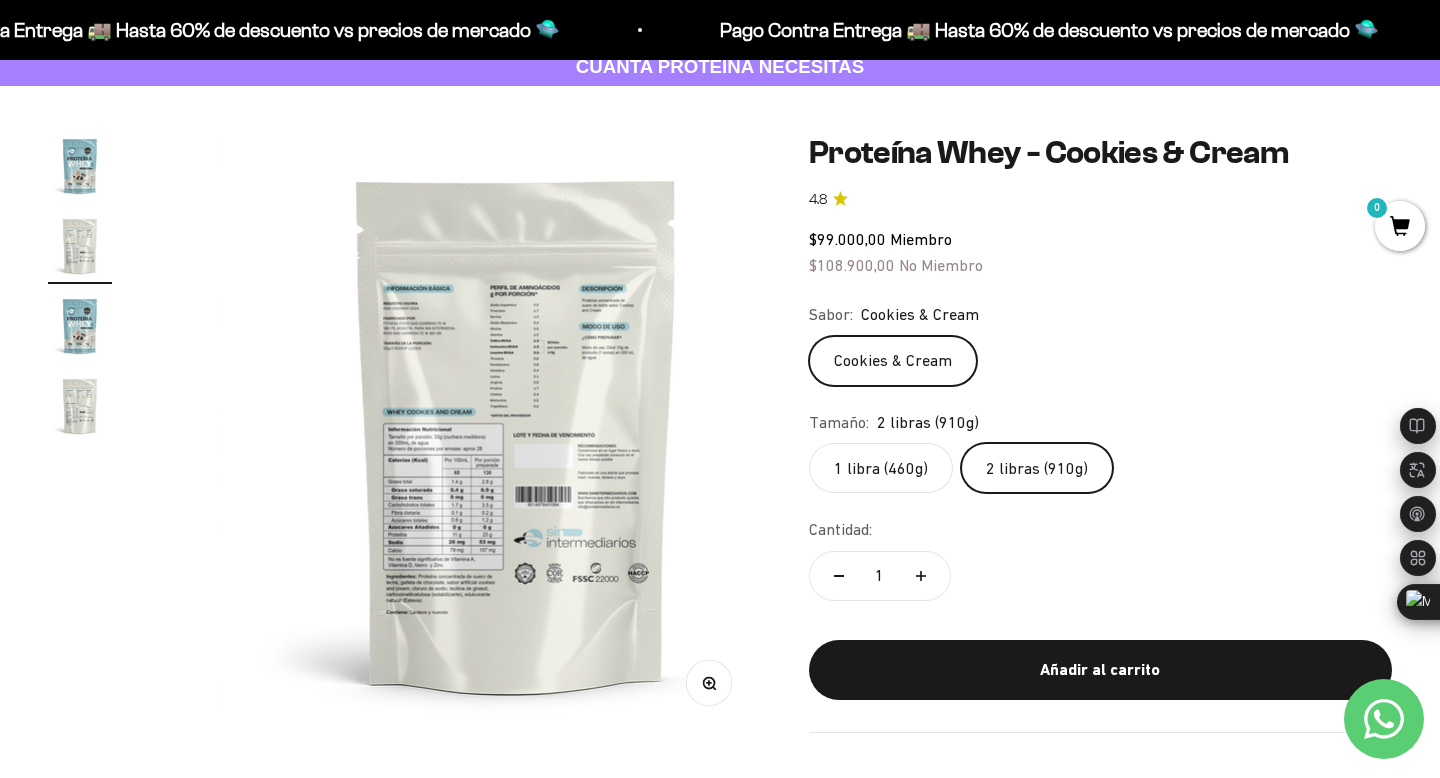 scroll, scrollTop: 0, scrollLeft: 625, axis: horizontal 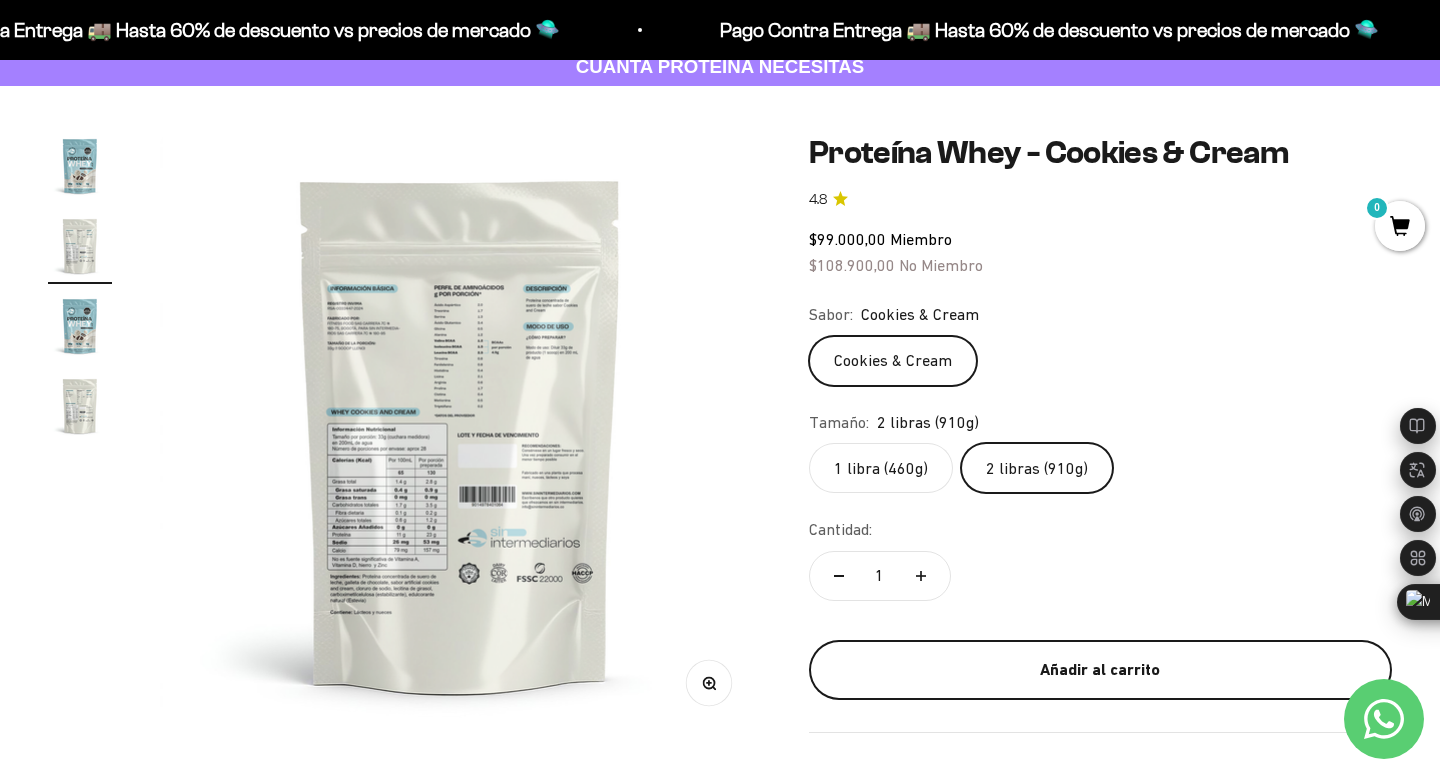 click on "Añadir al carrito" at bounding box center [1100, 670] 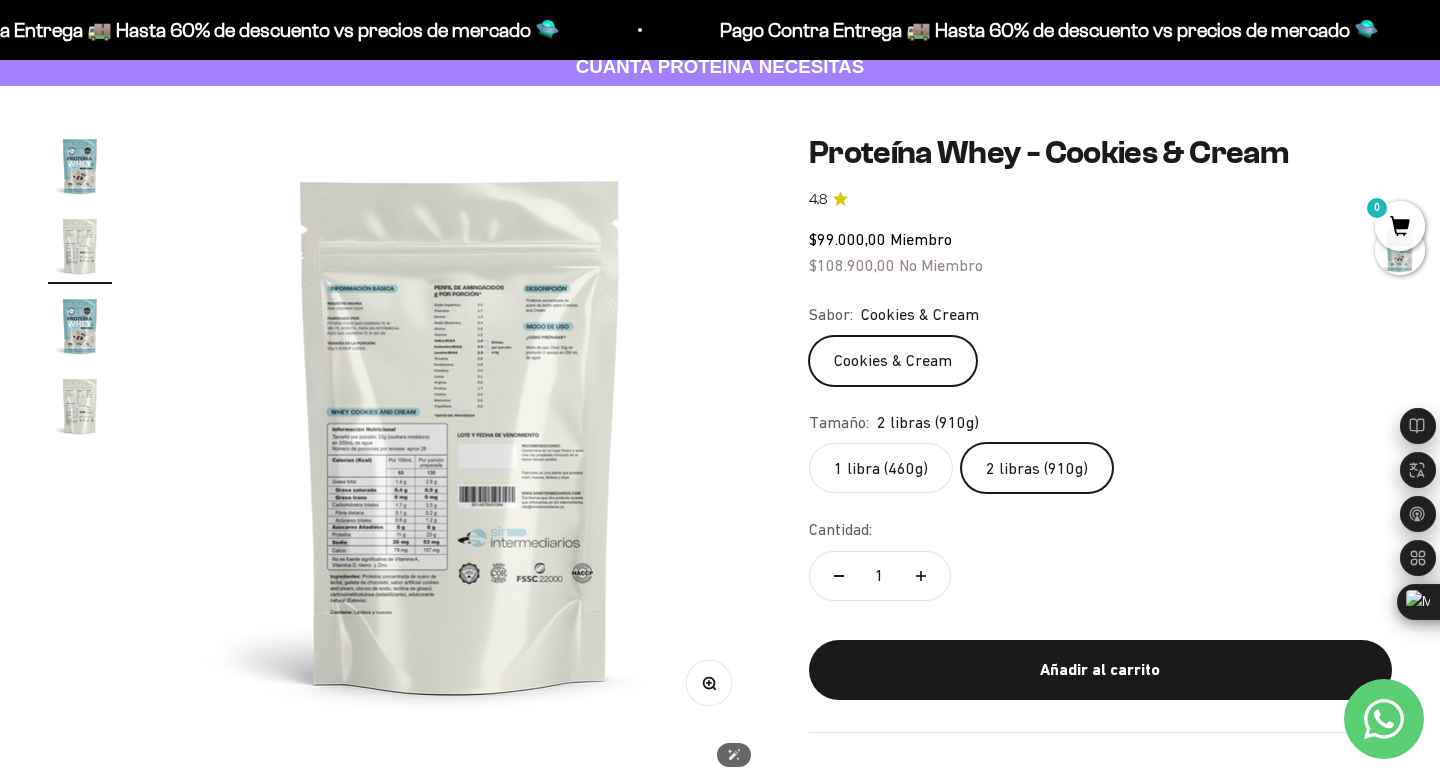 scroll, scrollTop: 0, scrollLeft: 0, axis: both 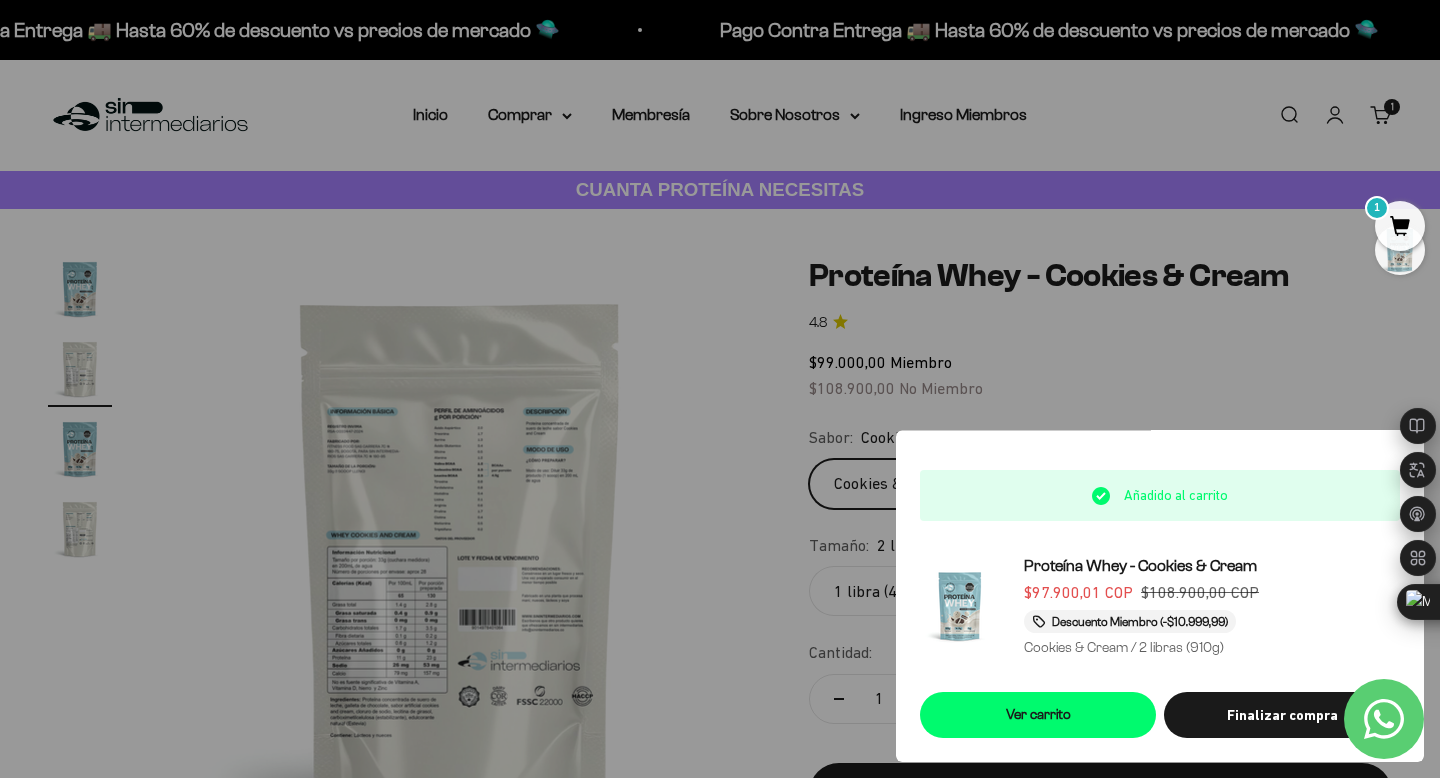 click at bounding box center [720, 389] 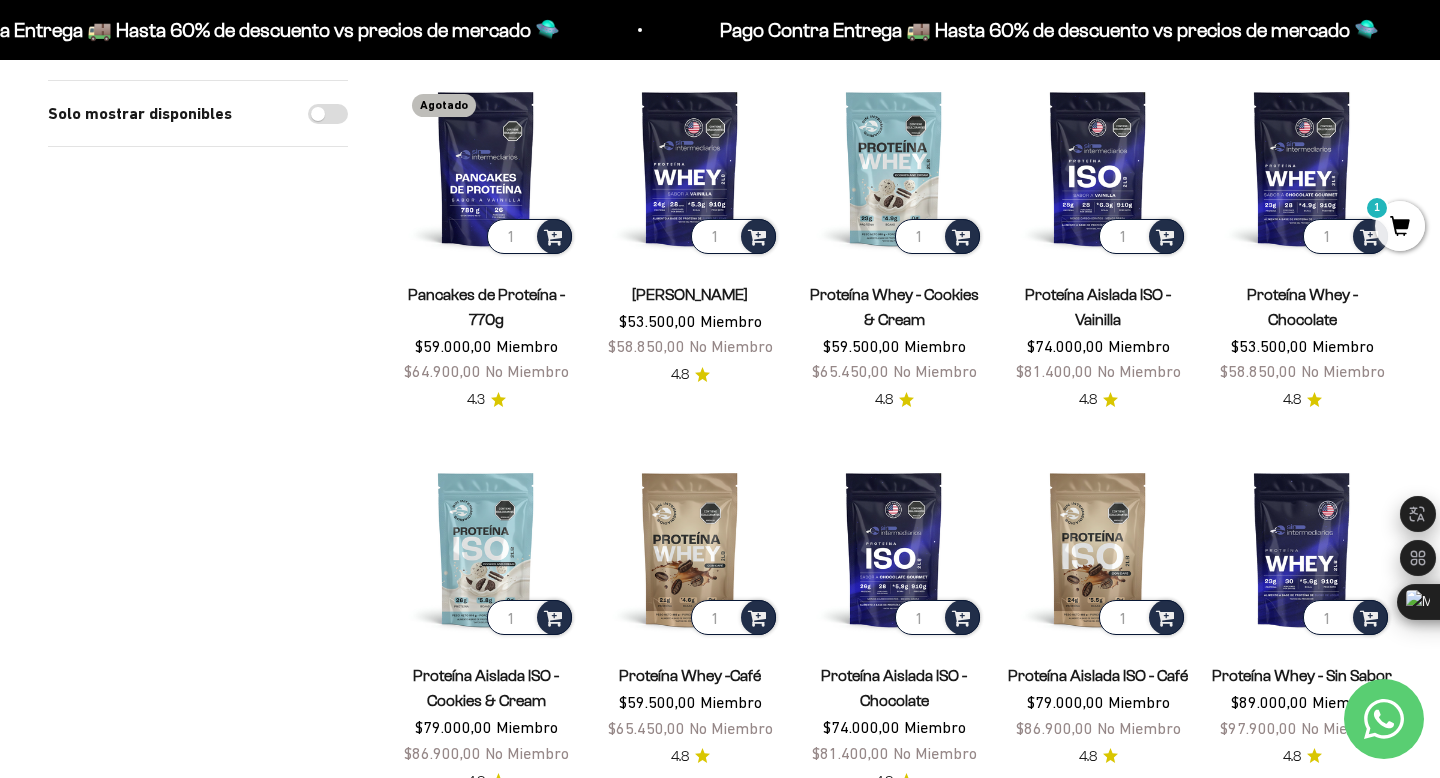 scroll, scrollTop: 293, scrollLeft: 0, axis: vertical 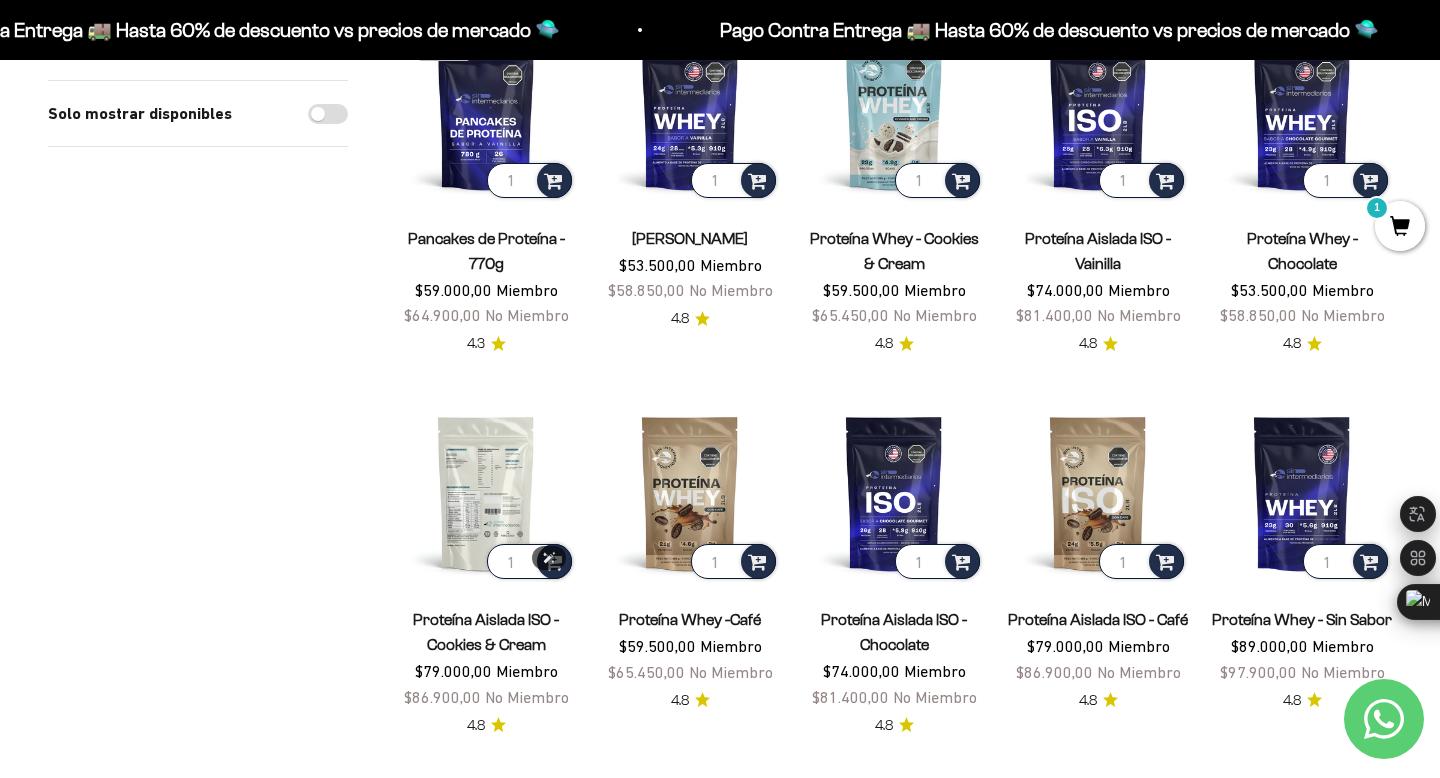click at bounding box center (486, 493) 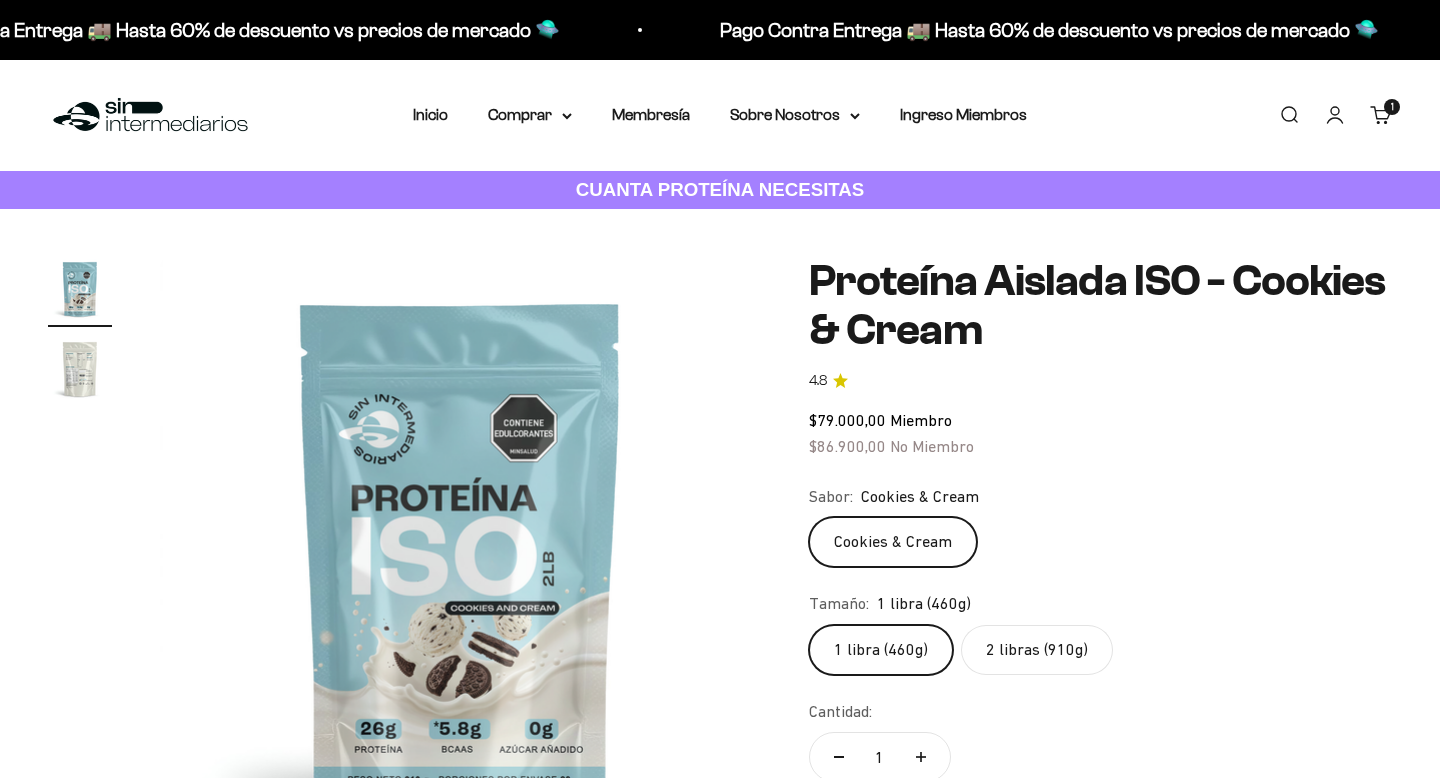 scroll, scrollTop: 0, scrollLeft: 0, axis: both 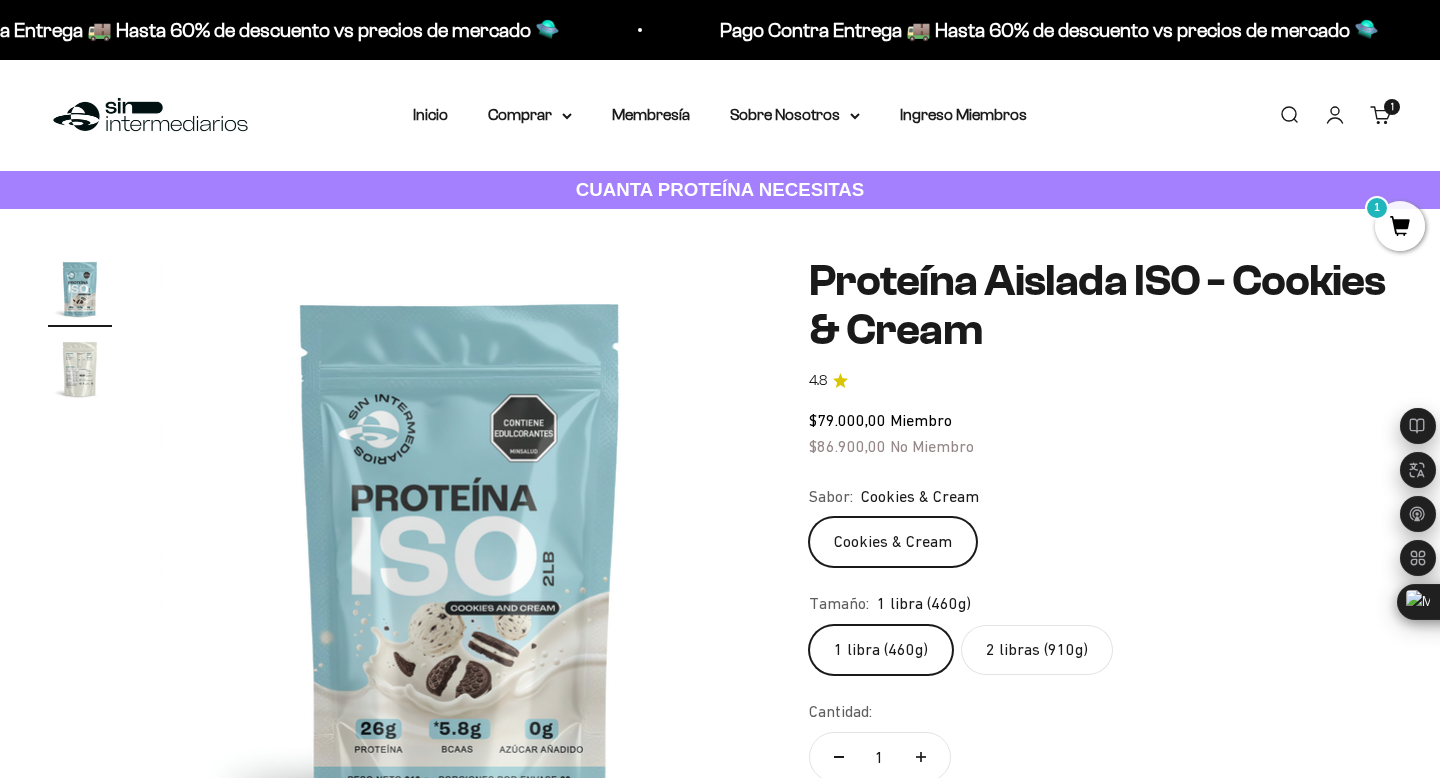 click on "2 libras (910g)" 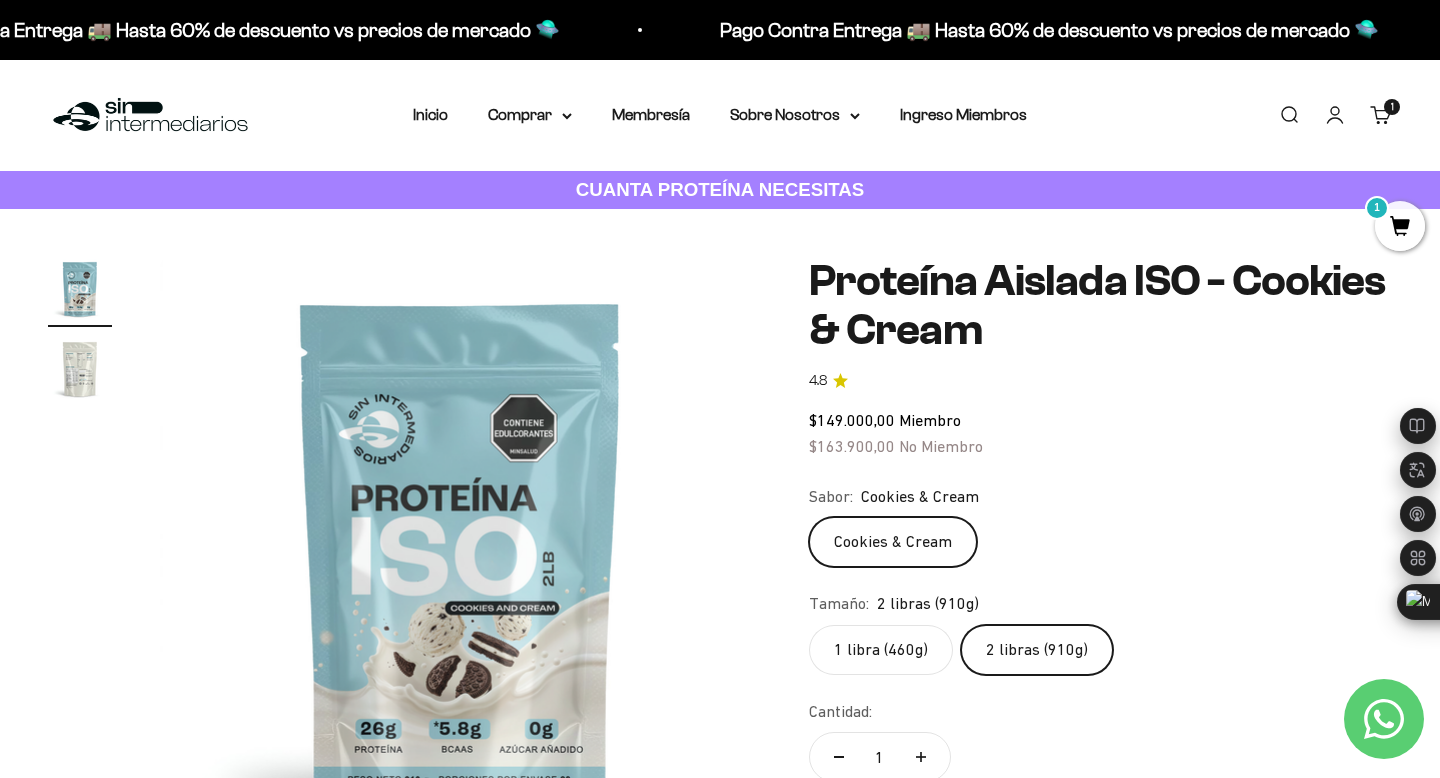 click at bounding box center (80, 369) 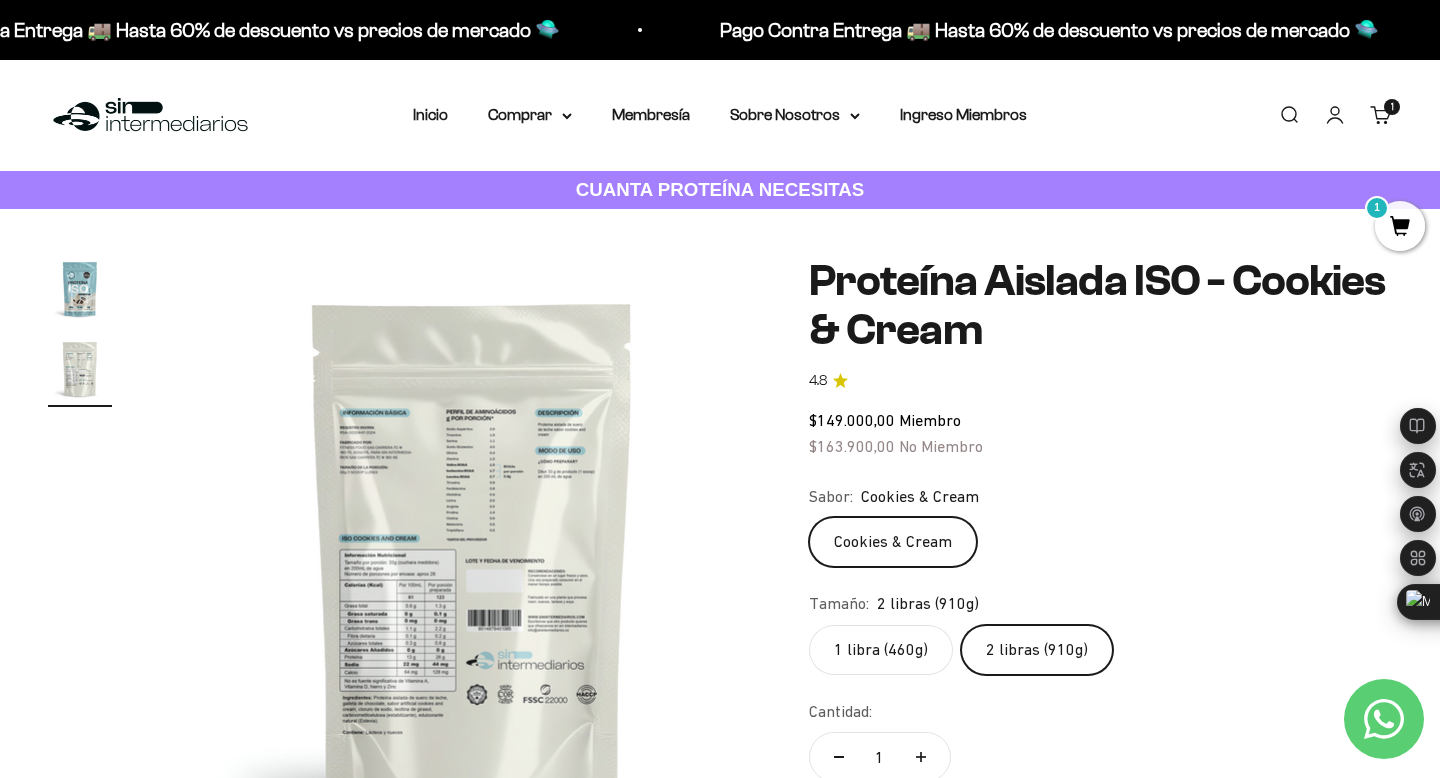 scroll, scrollTop: 0, scrollLeft: 624, axis: horizontal 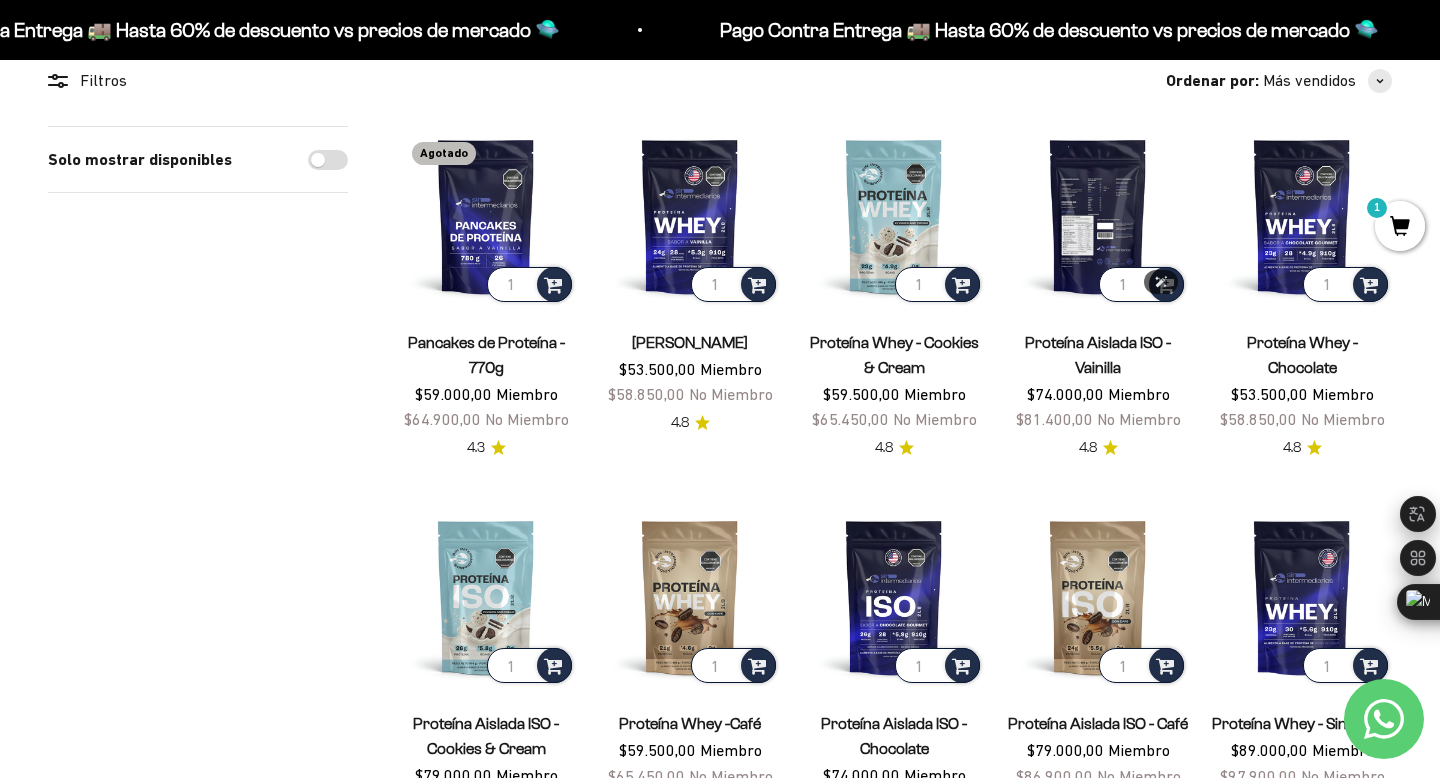 click at bounding box center (1098, 216) 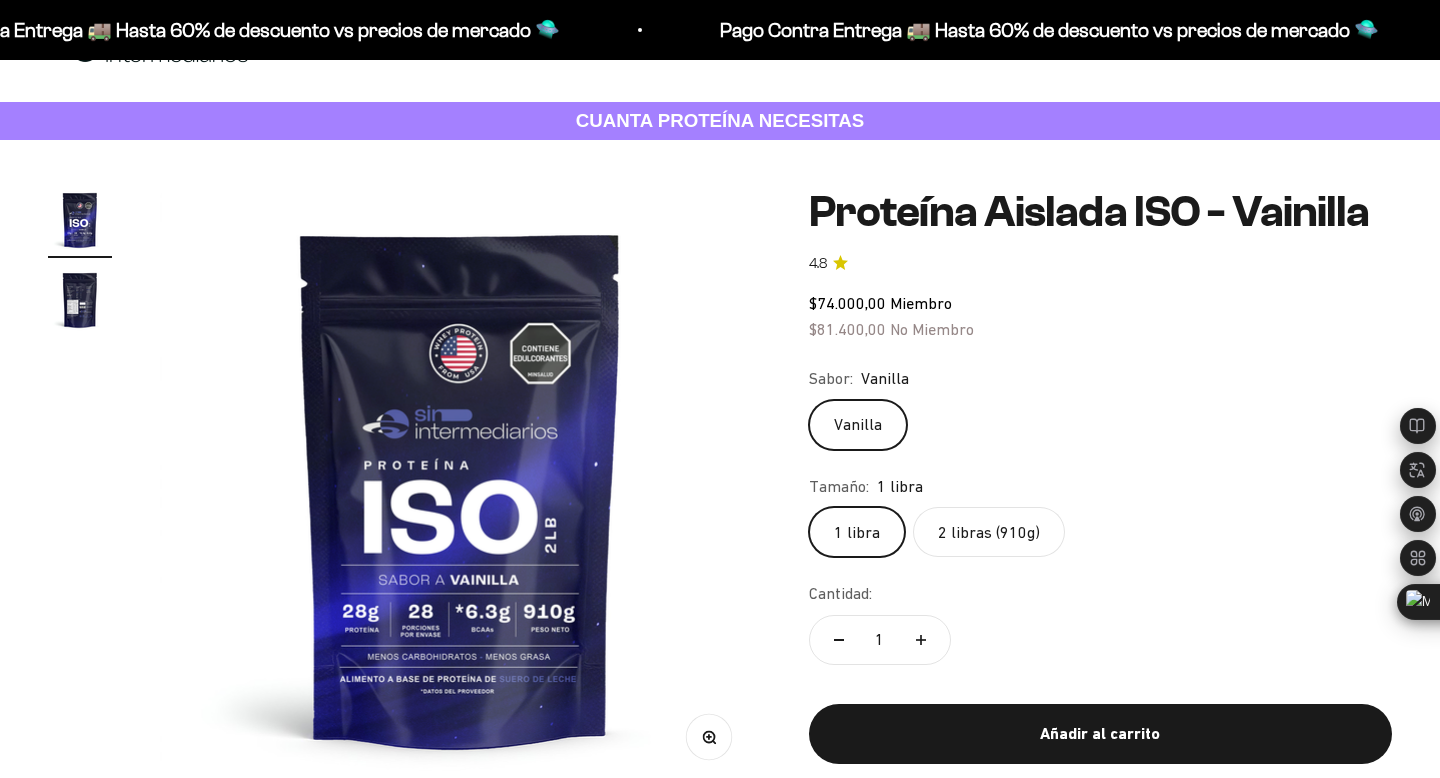 scroll, scrollTop: 74, scrollLeft: 0, axis: vertical 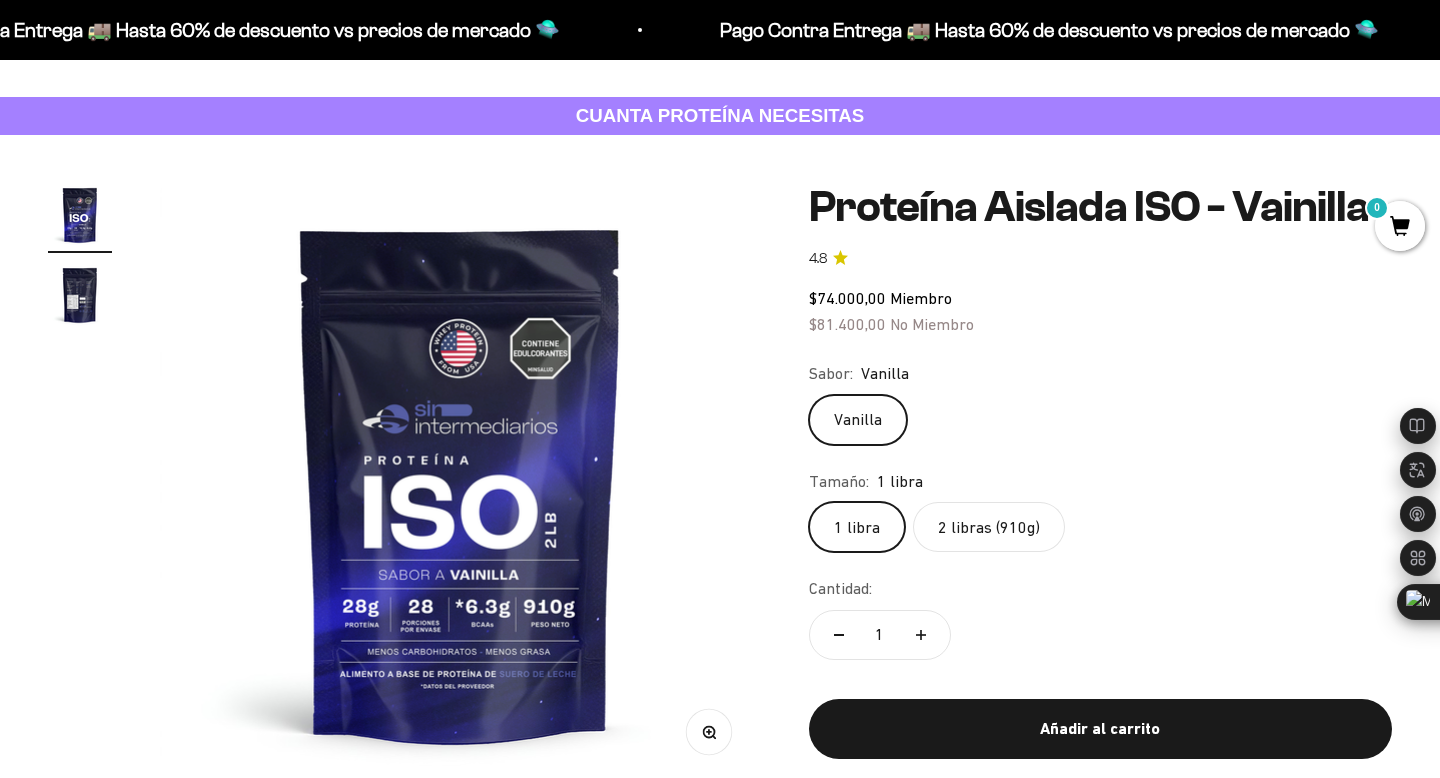 click on "2 libras (910g)" 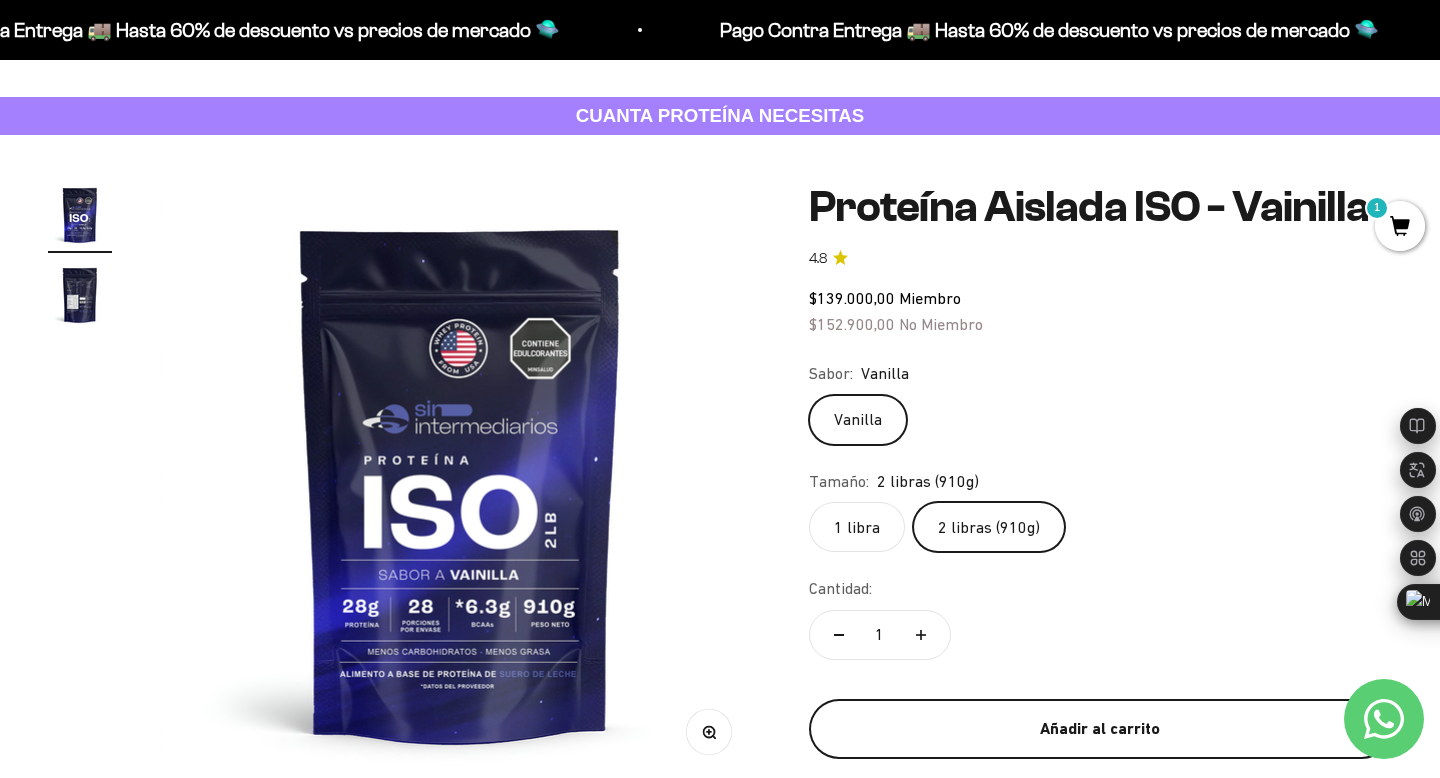 click on "Añadir al carrito" at bounding box center [1100, 729] 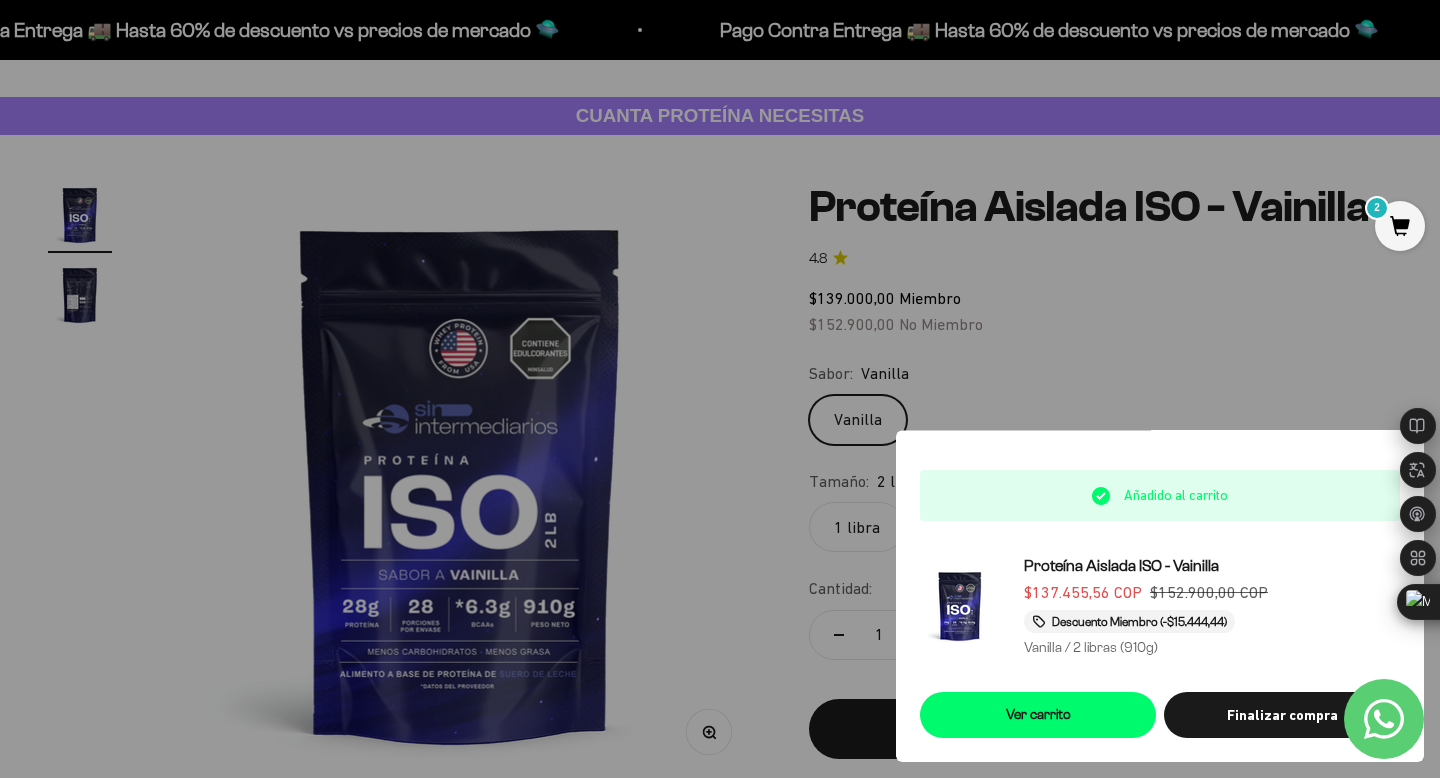click at bounding box center (720, 389) 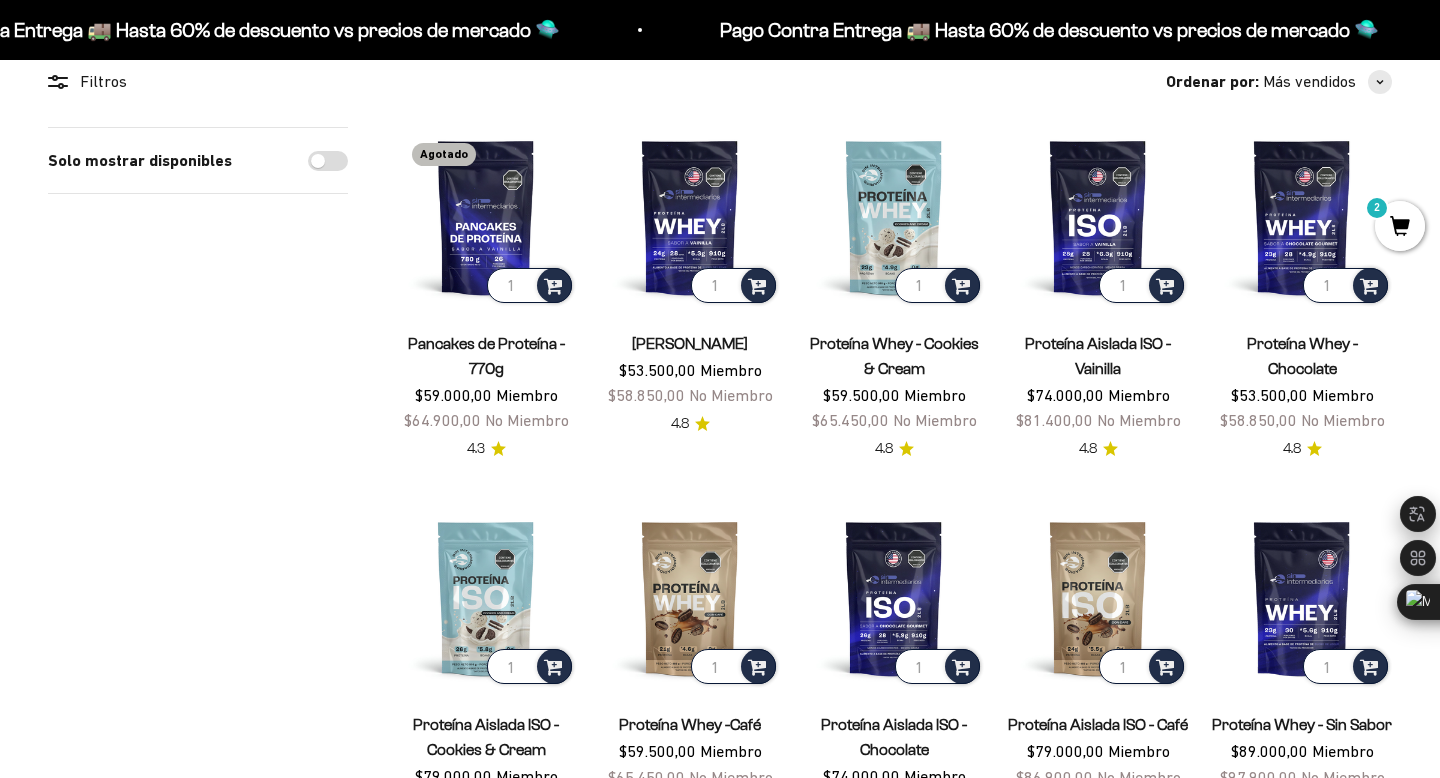 scroll, scrollTop: 189, scrollLeft: 0, axis: vertical 